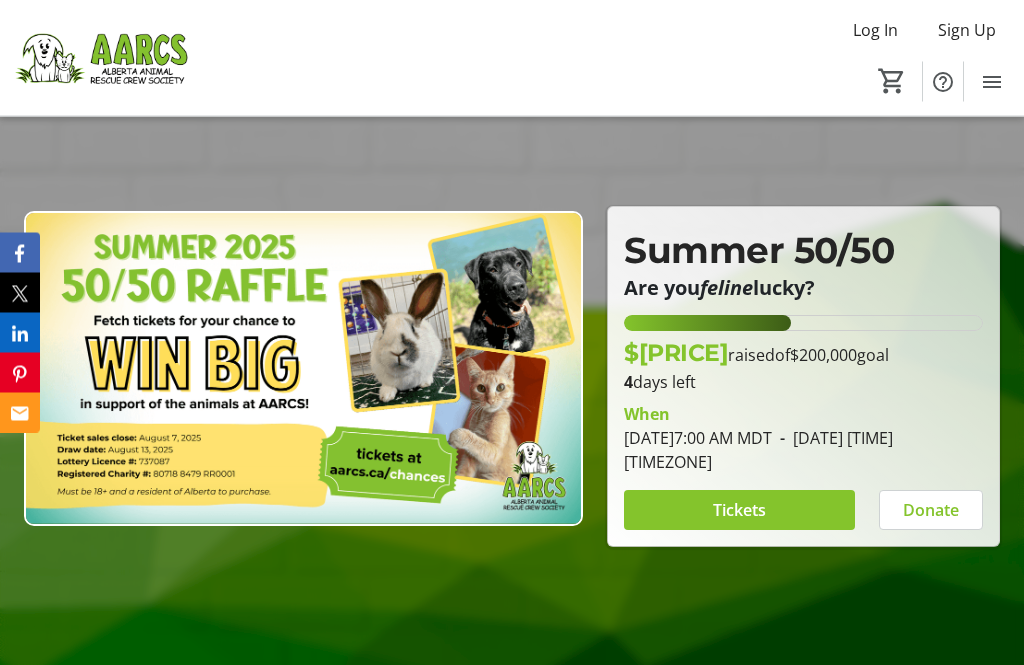 scroll, scrollTop: 99, scrollLeft: 0, axis: vertical 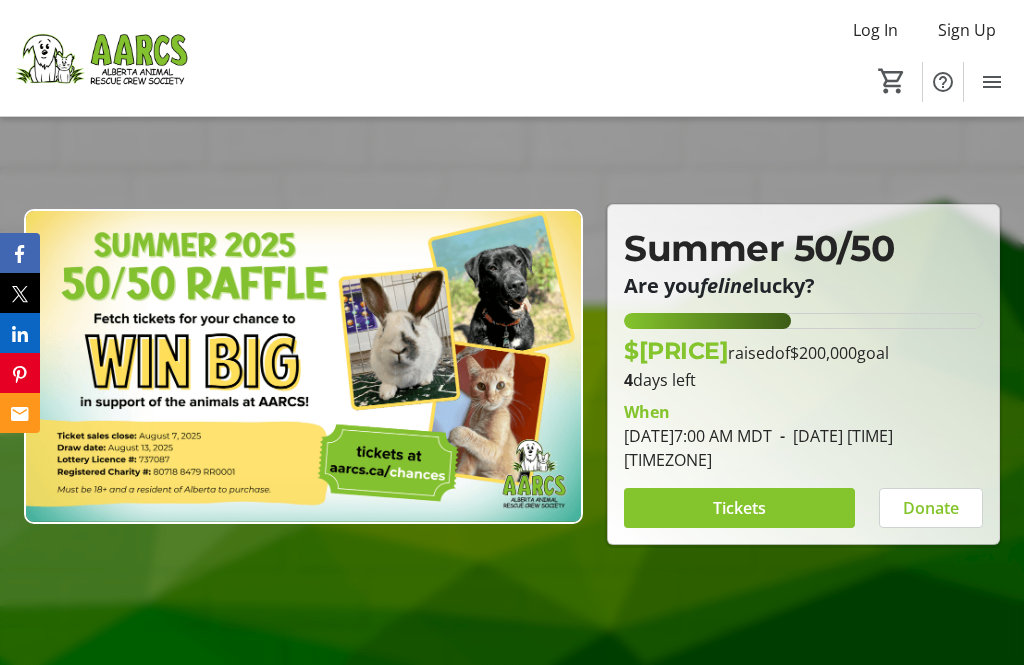 click on "Tickets" at bounding box center [739, 508] 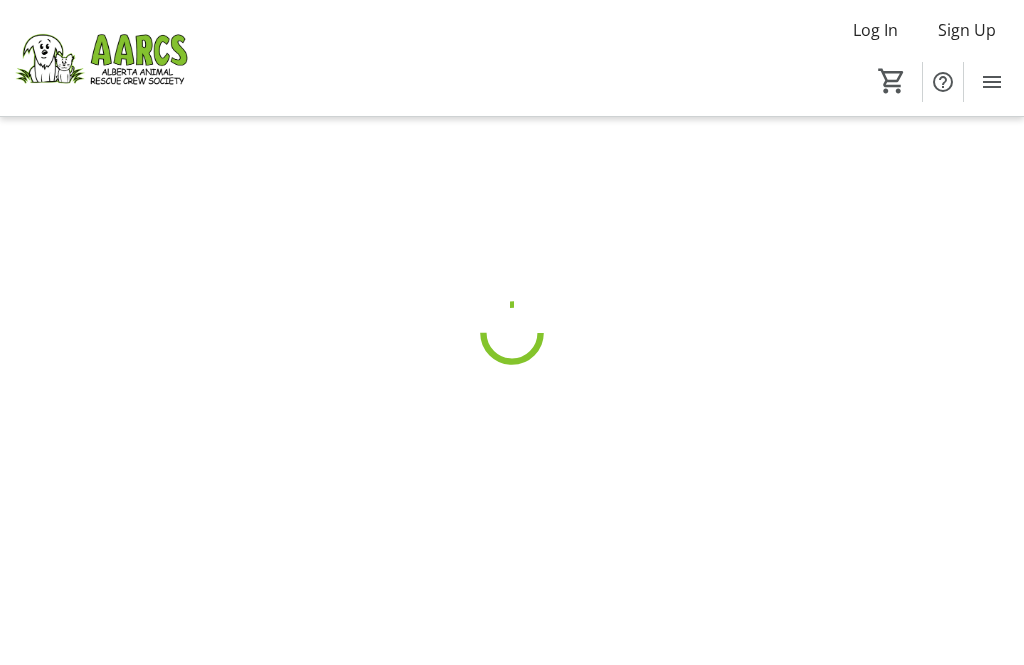 scroll, scrollTop: 0, scrollLeft: 0, axis: both 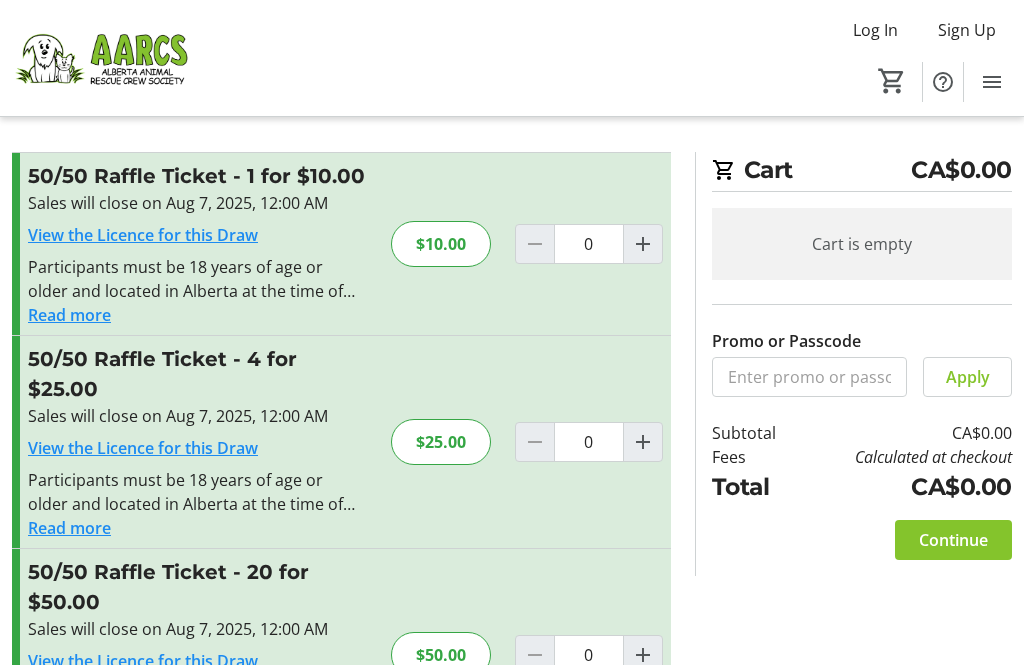 click 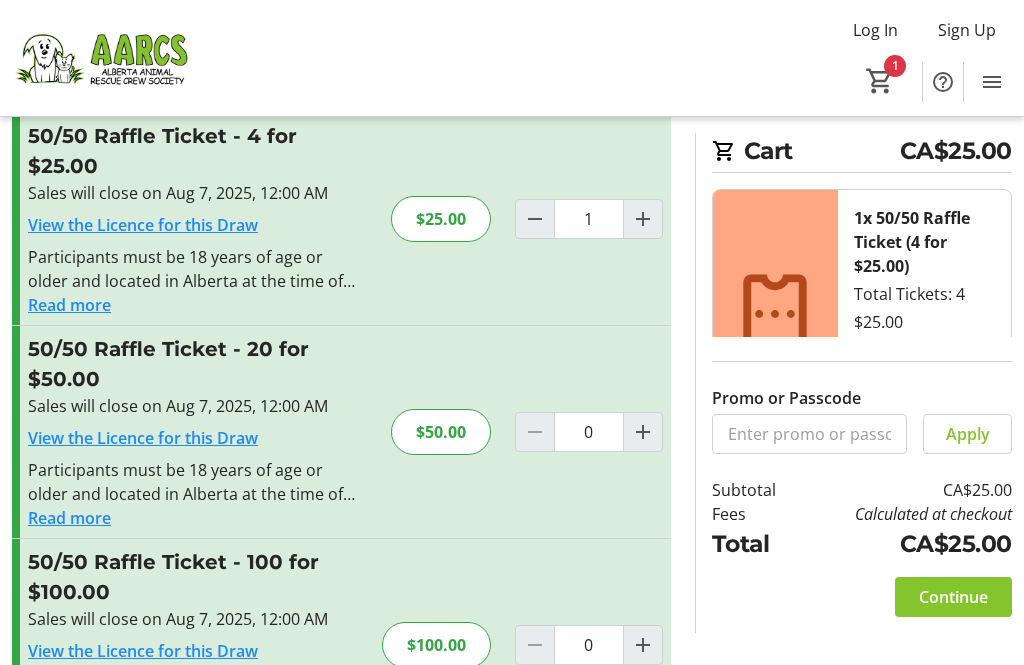 scroll, scrollTop: 252, scrollLeft: 0, axis: vertical 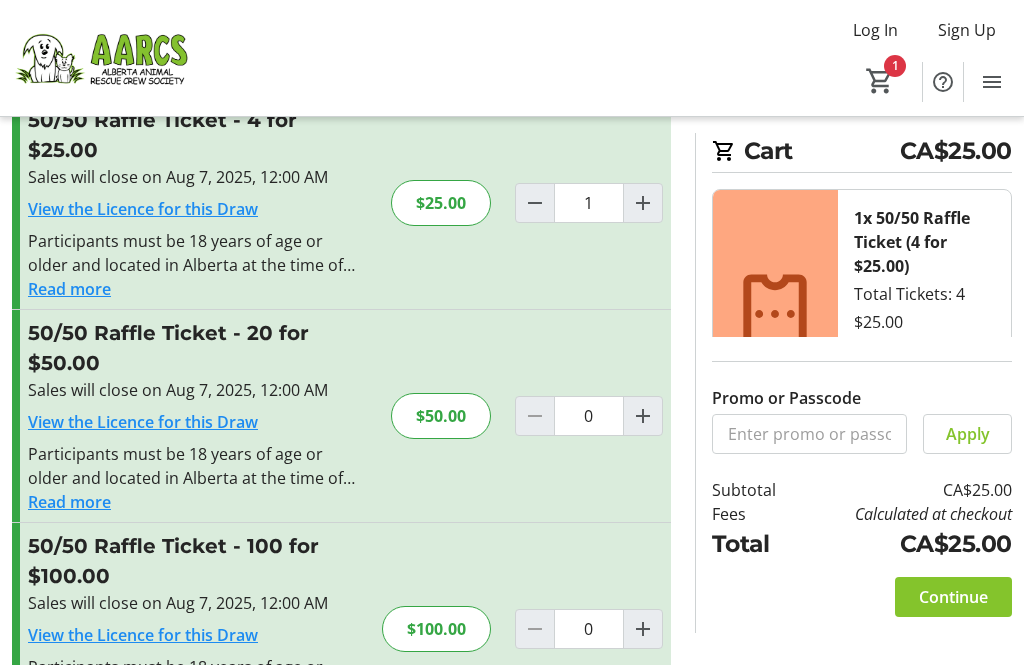 click on "Continue" 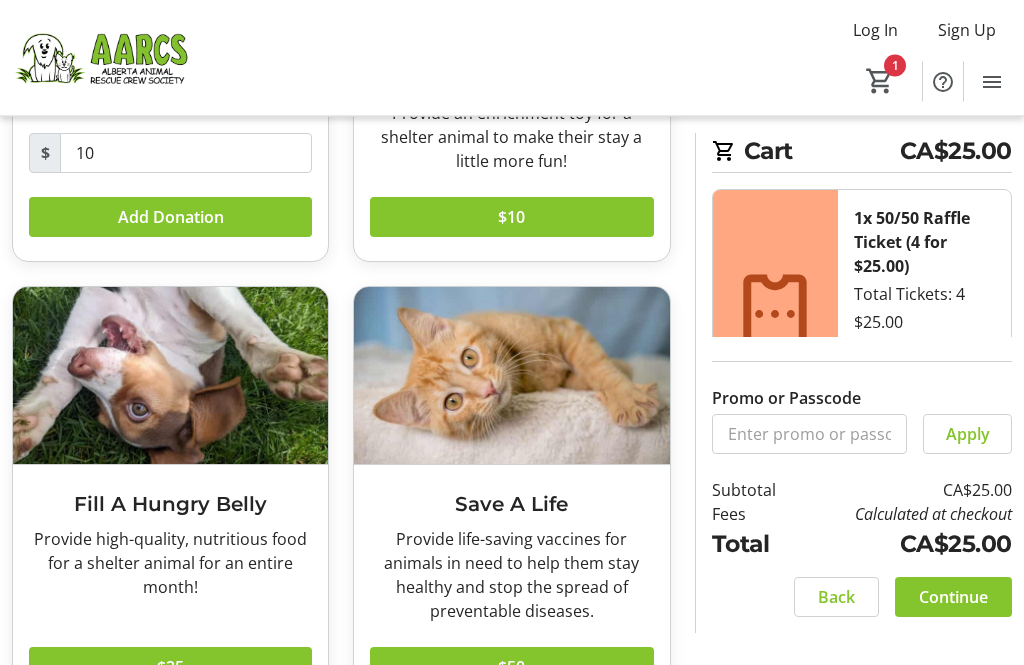 scroll, scrollTop: 372, scrollLeft: 0, axis: vertical 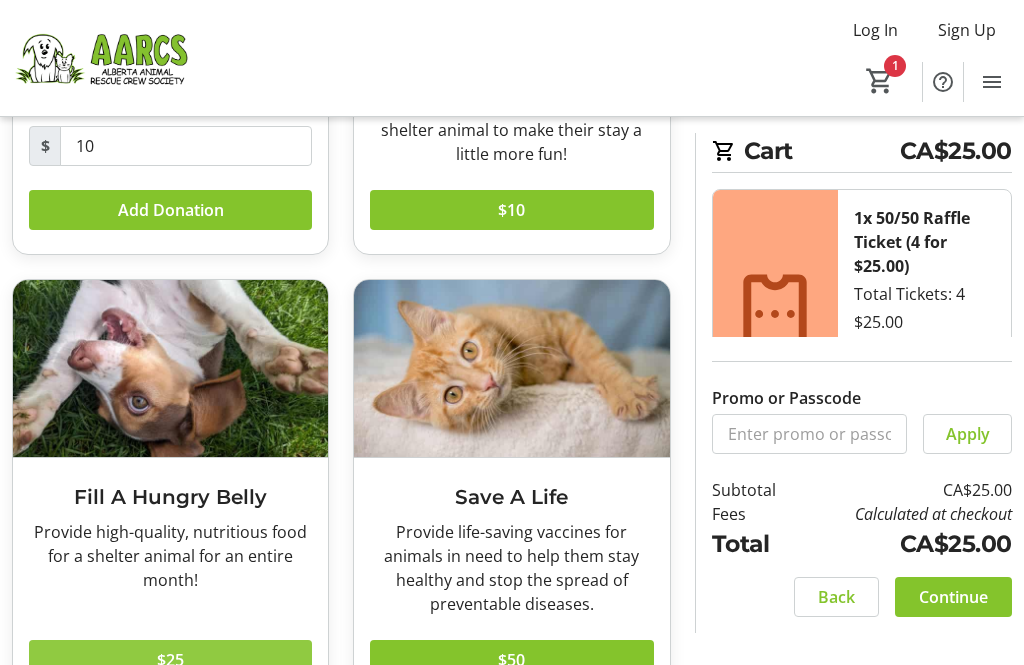 click 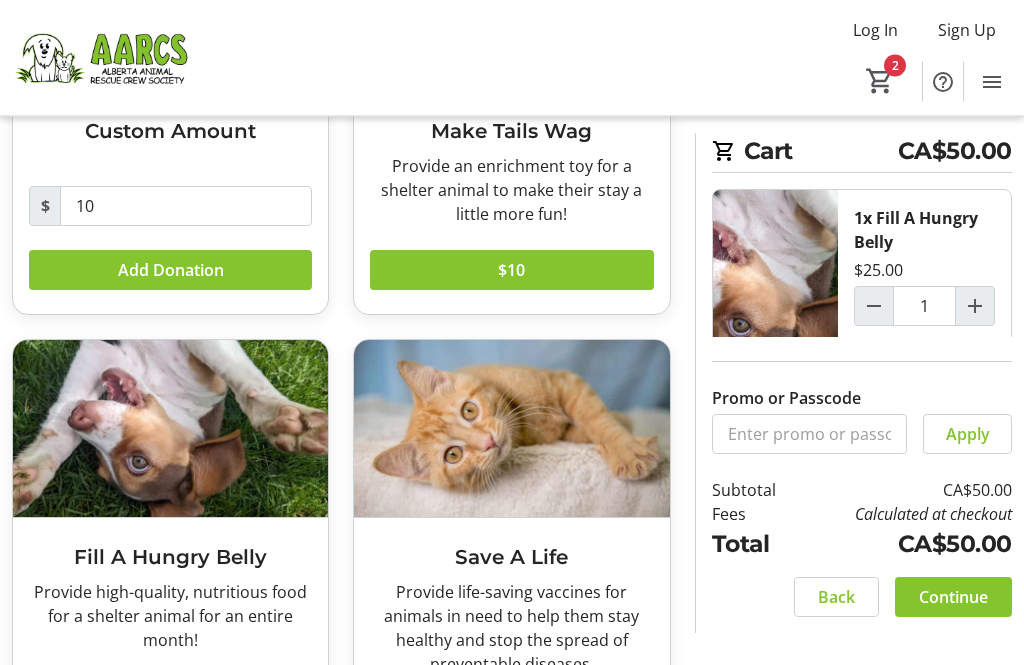 scroll, scrollTop: 372, scrollLeft: 0, axis: vertical 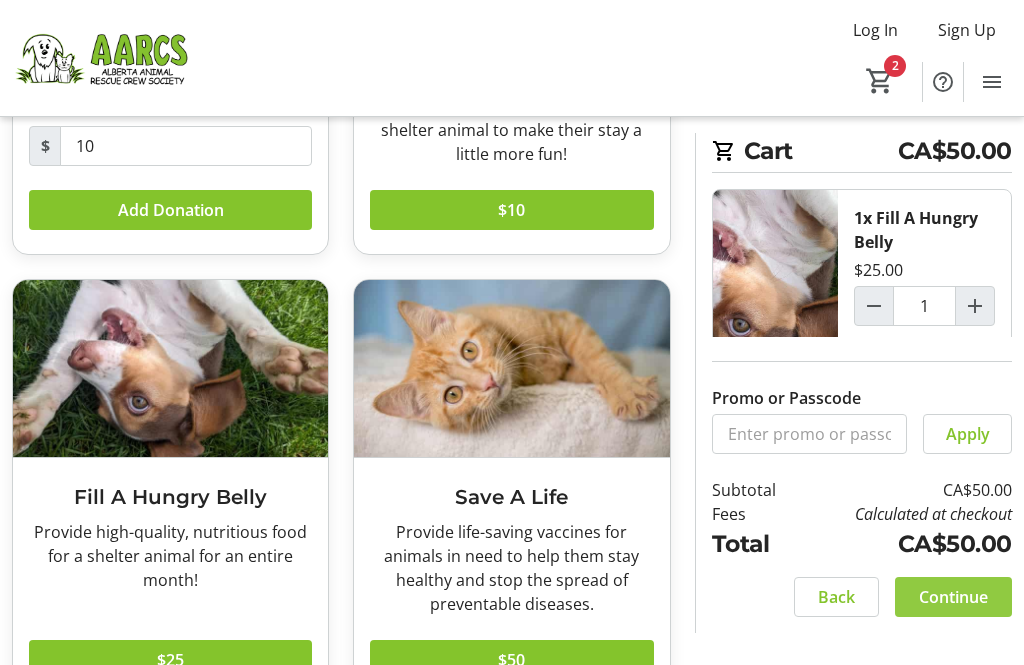 click on "Continue" 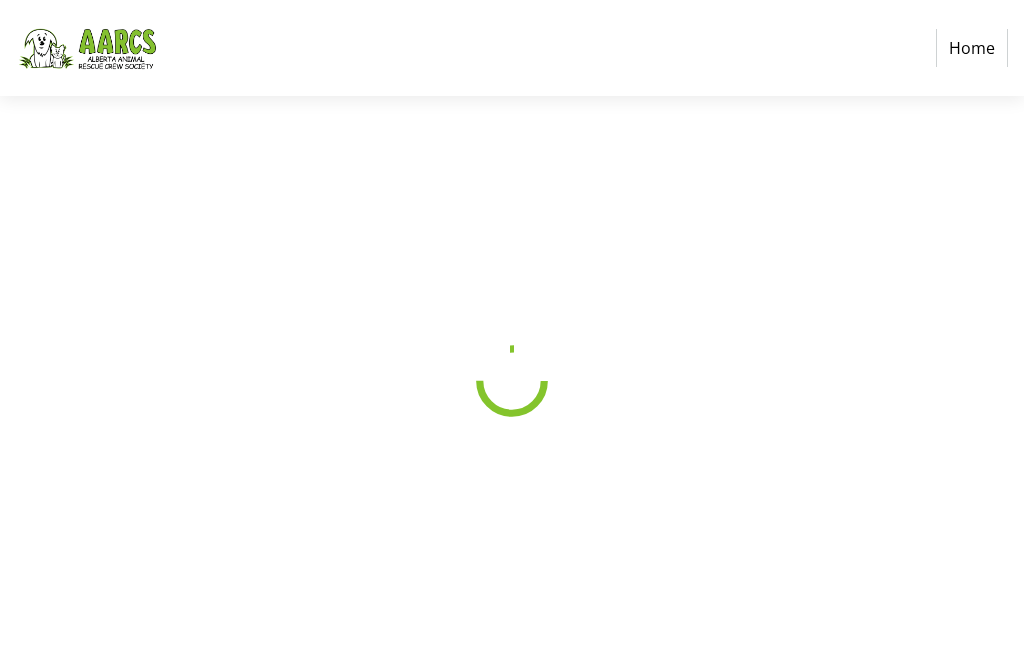scroll, scrollTop: 0, scrollLeft: 0, axis: both 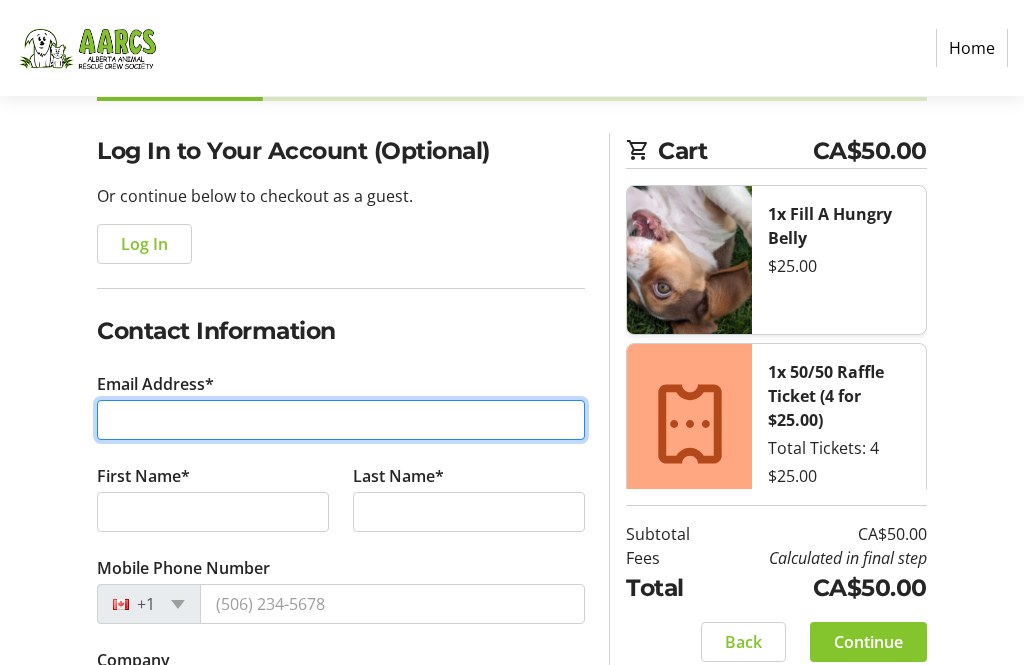 click on "Email Address*" at bounding box center (341, 420) 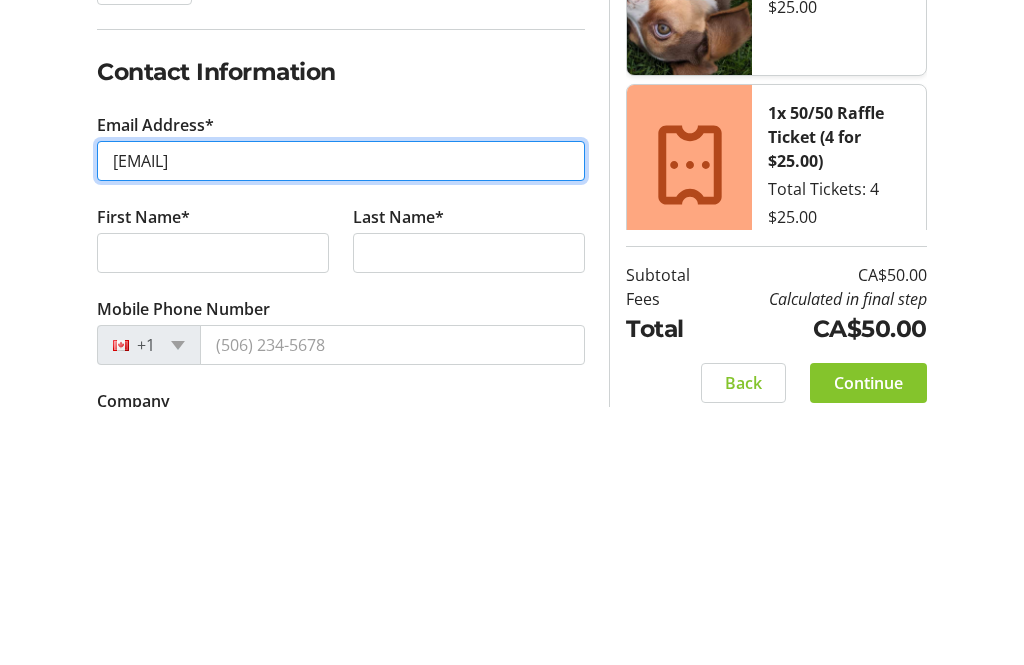 type on "[EMAIL]" 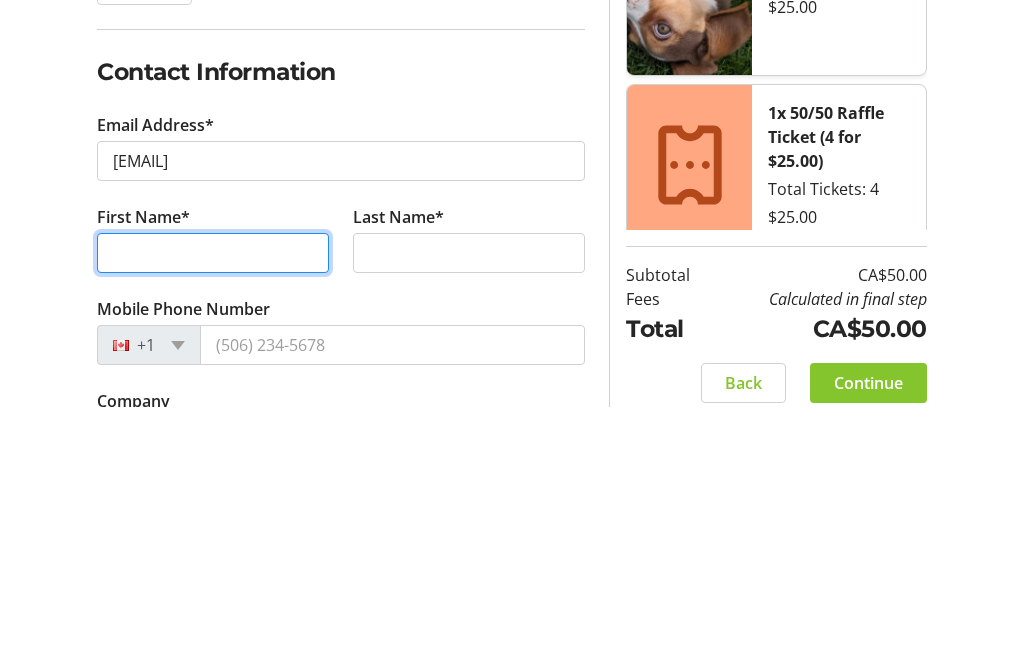 click on "First Name*" at bounding box center [213, 512] 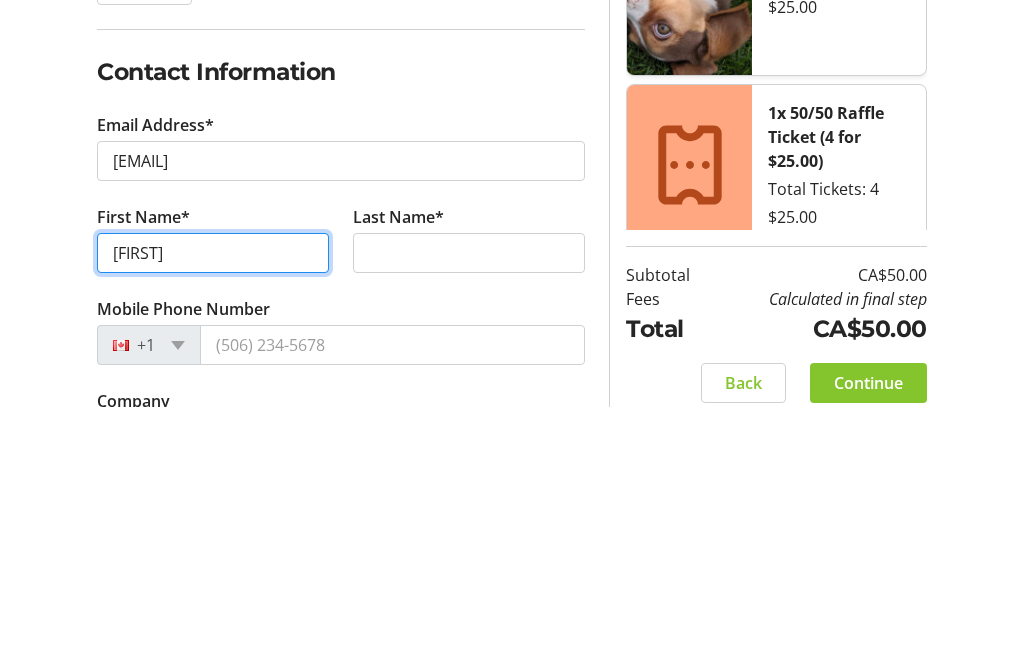 type on "[FIRST]" 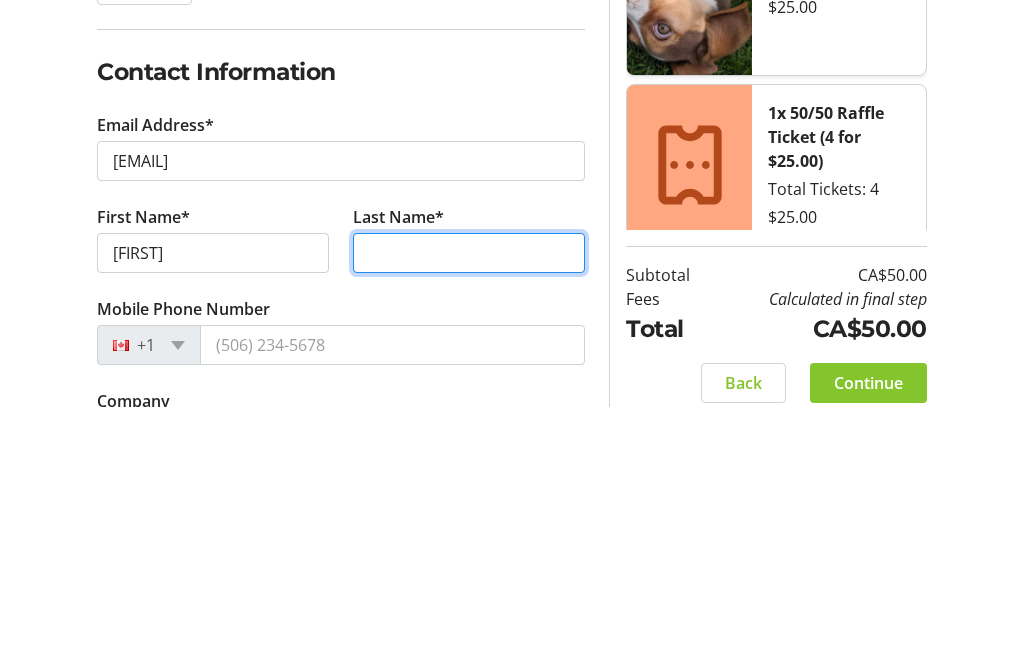click on "Last Name*" at bounding box center [469, 512] 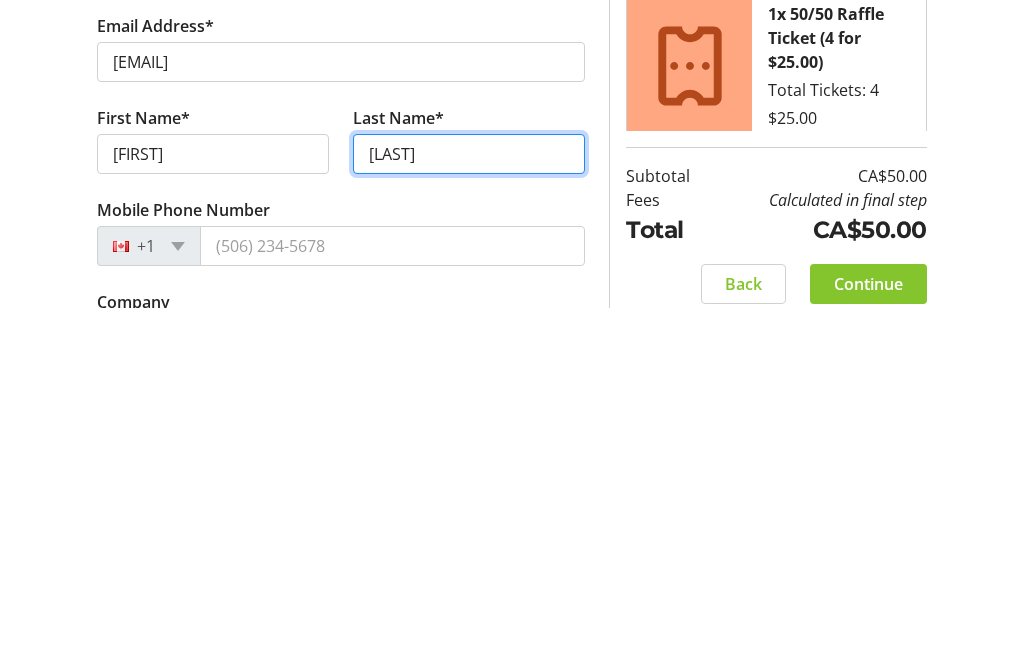 type on "[LAST]" 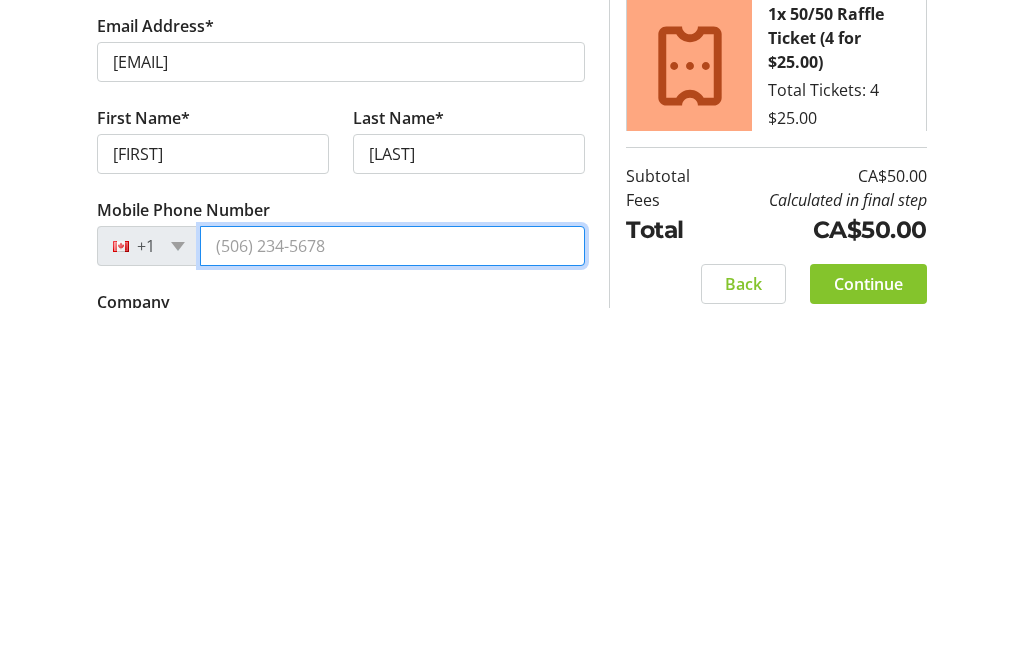 click on "Mobile Phone Number" at bounding box center (392, 604) 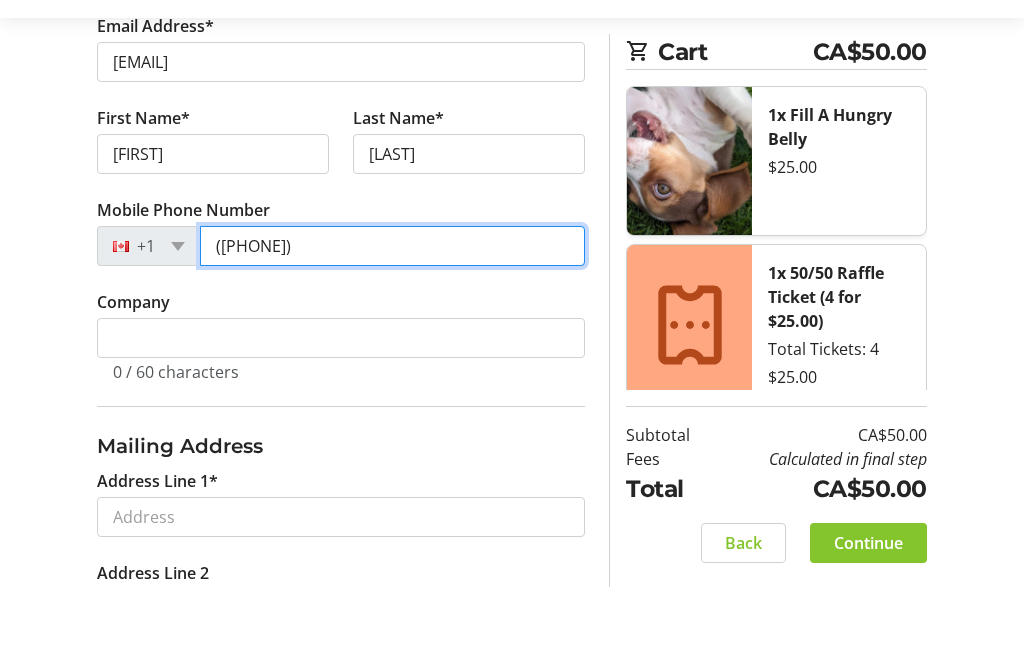 scroll, scrollTop: 409, scrollLeft: 0, axis: vertical 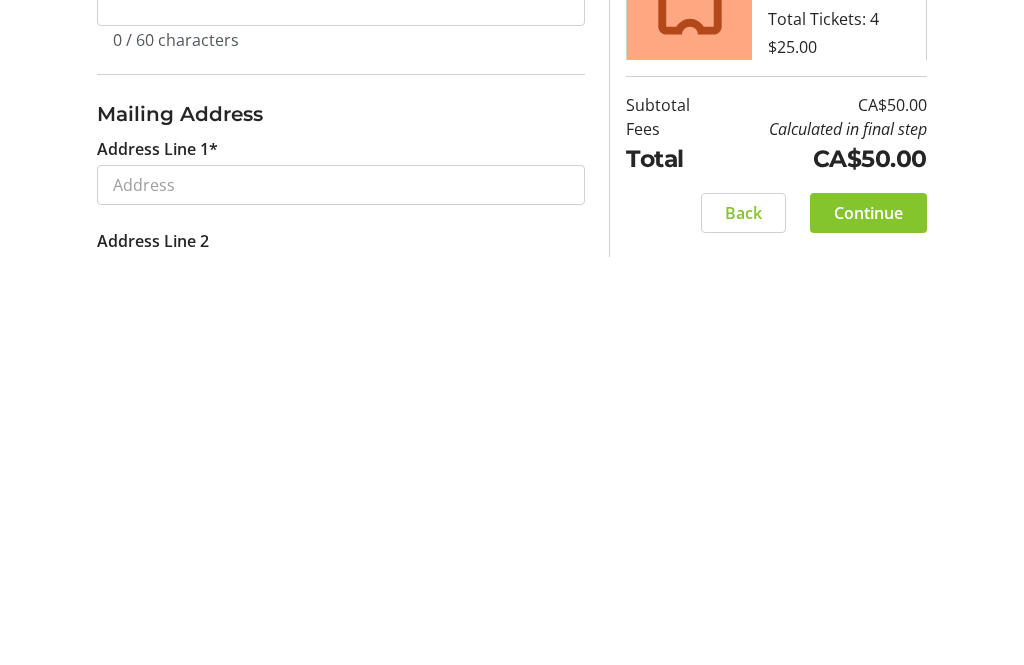 type on "([PHONE])" 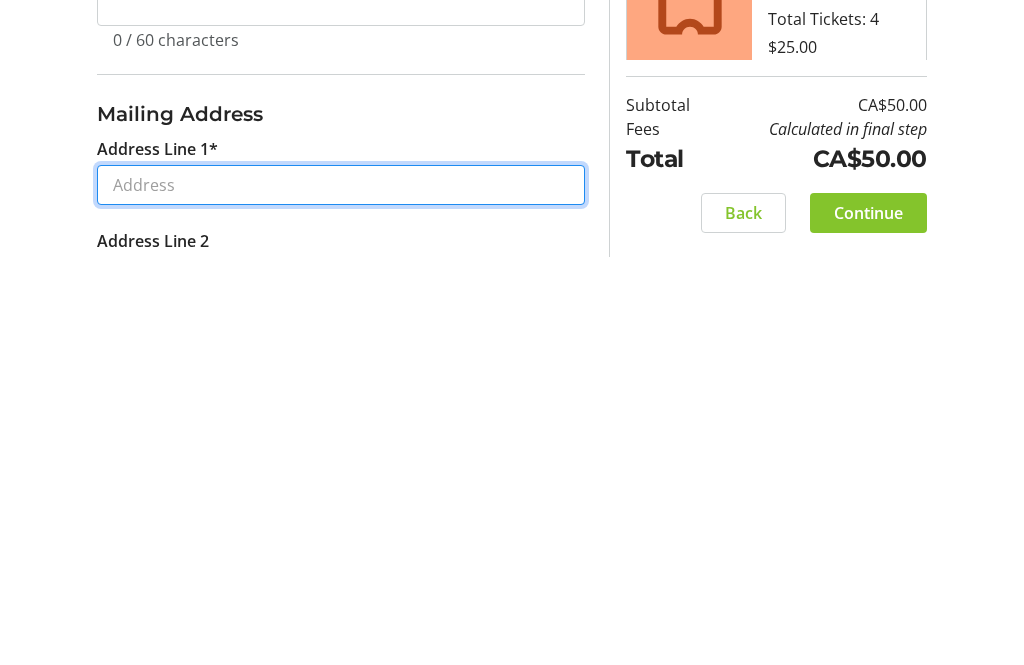 click on "Address Line 1*" at bounding box center [341, 593] 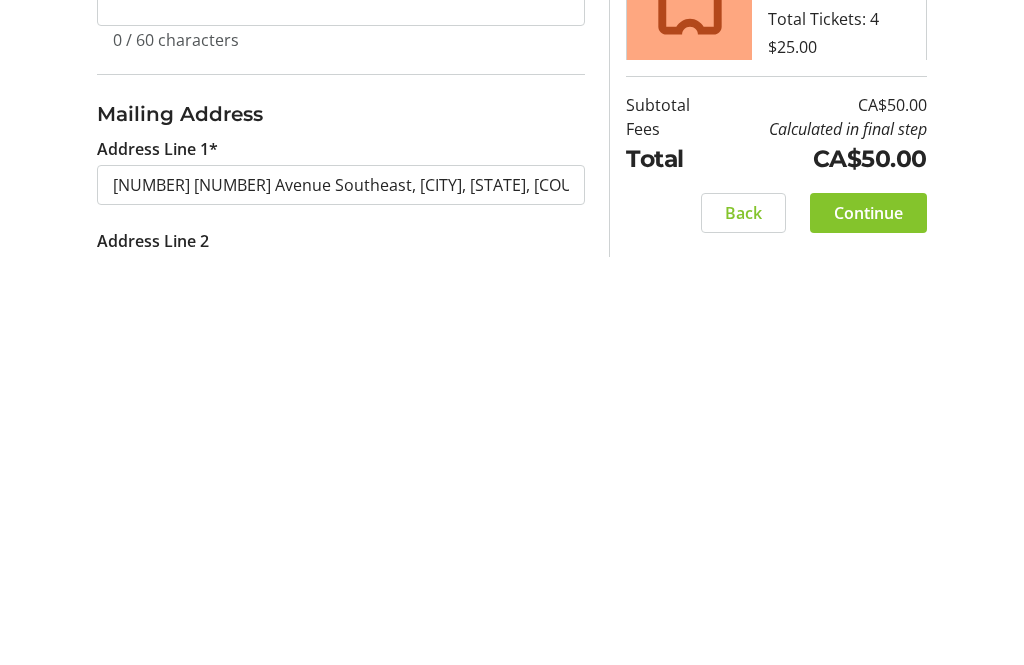 type on "[NUMBER] [NUMBER] Avenue Southeast" 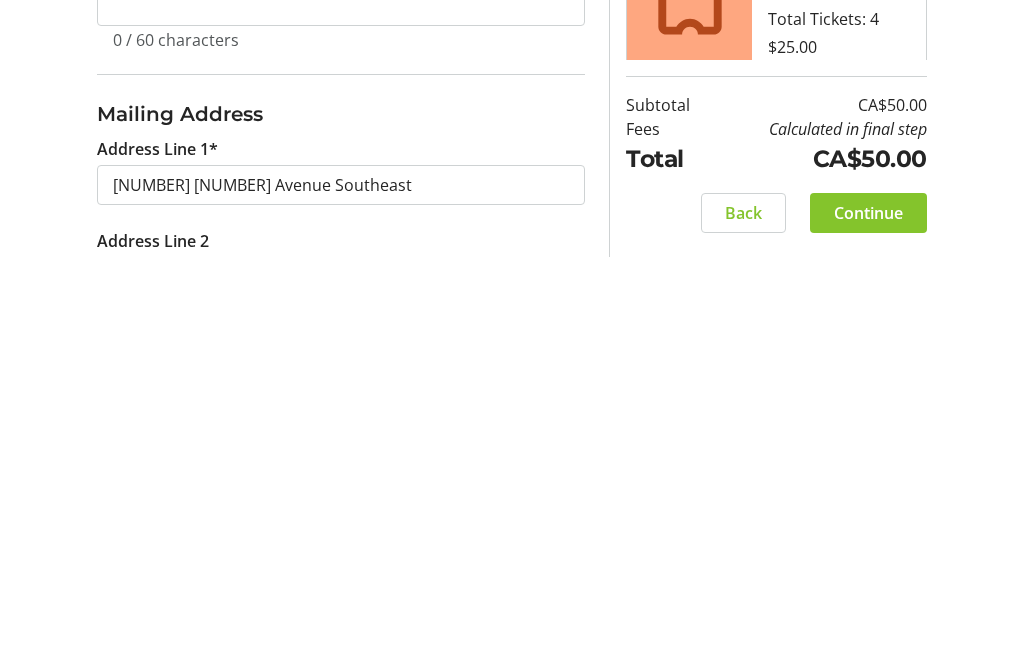 select on "AB" 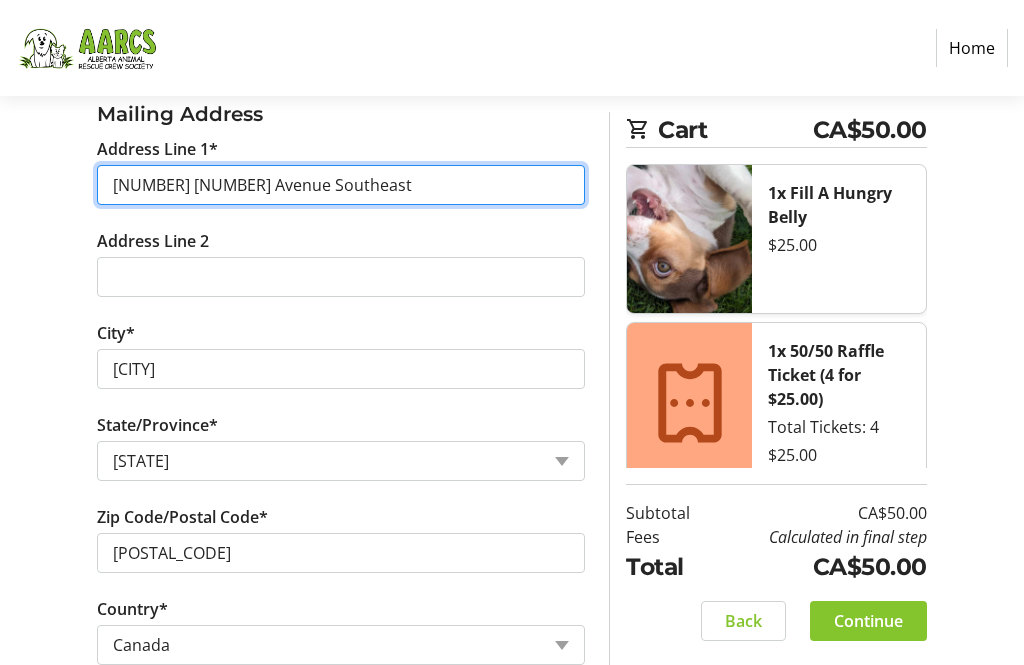 click on "[NUMBER] [NUMBER] Avenue Southeast" at bounding box center [341, 185] 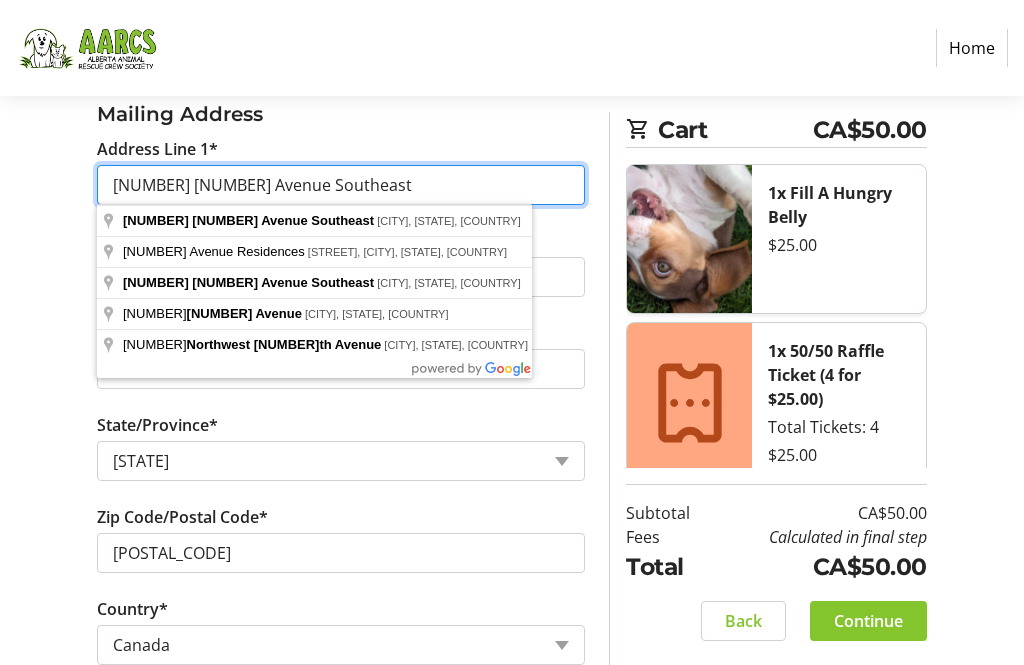 type on "[NUMBER] [NUMBER] Avenue Southeast" 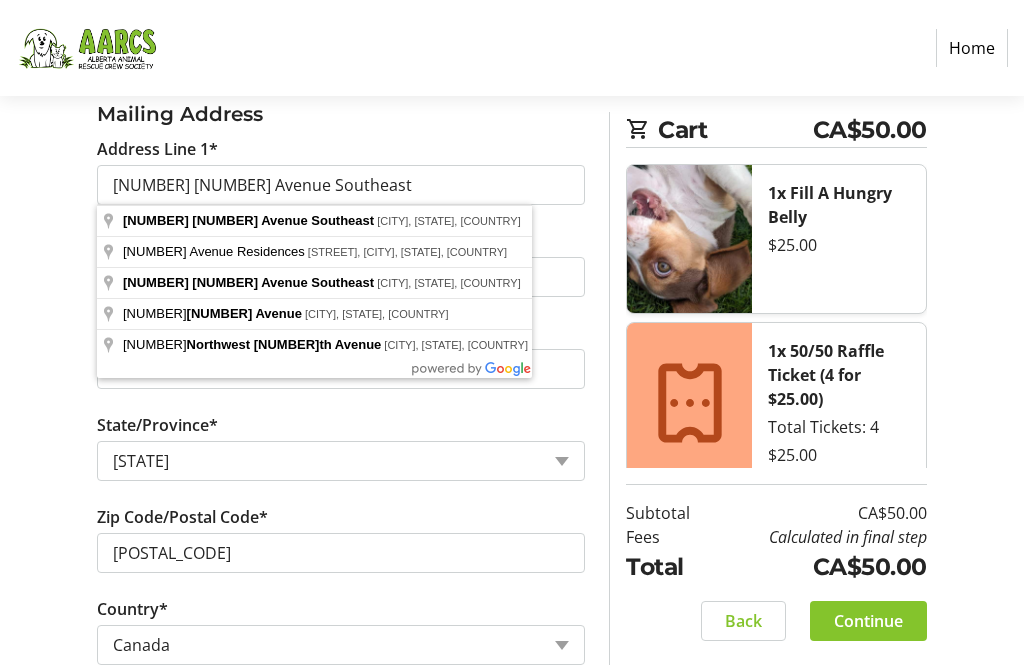 click on "Log In to Your Account (Optional) Or continue below to checkout as a guest.  Log In  Contact Information Email Address* [EMAIL] First Name* [FIRST] Last Name* [LAST]  Mobile Phone Number  [PHONE]  Company  0 / 60 characters Mailing Address  Address Line 1*  [NUMBER] [NUMBER] Avenue Southeast  Address Line 2   City*  [CITY]  State/Province*  State or Province  State or Province   Alberta   British Columbia   Manitoba   New Brunswick   Newfoundland and Labrador   Nova Scotia   Ontario   Prince Edward Island   Quebec   Saskatchewan   Northwest Territories   Nunavut   Yukon   Zip Code/Postal Code*  [POSTAL_CODE]  Country*  Country Country  Afghanistan   Åland Islands   Albania   Algeria   American Samoa   Andorra   Angola   Anguilla   Antarctica   Antigua and Barbuda   Argentina   Armenia   Aruba   Australia   Austria   Azerbaijan   The Bahamas   Bahrain   Bangladesh   Barbados   Belarus   Belgium   Belize   Benin   Bermuda   Bhutan   Bolivia   Bonaire   Bosnia and Herzegovina   Botswana   Brazil" 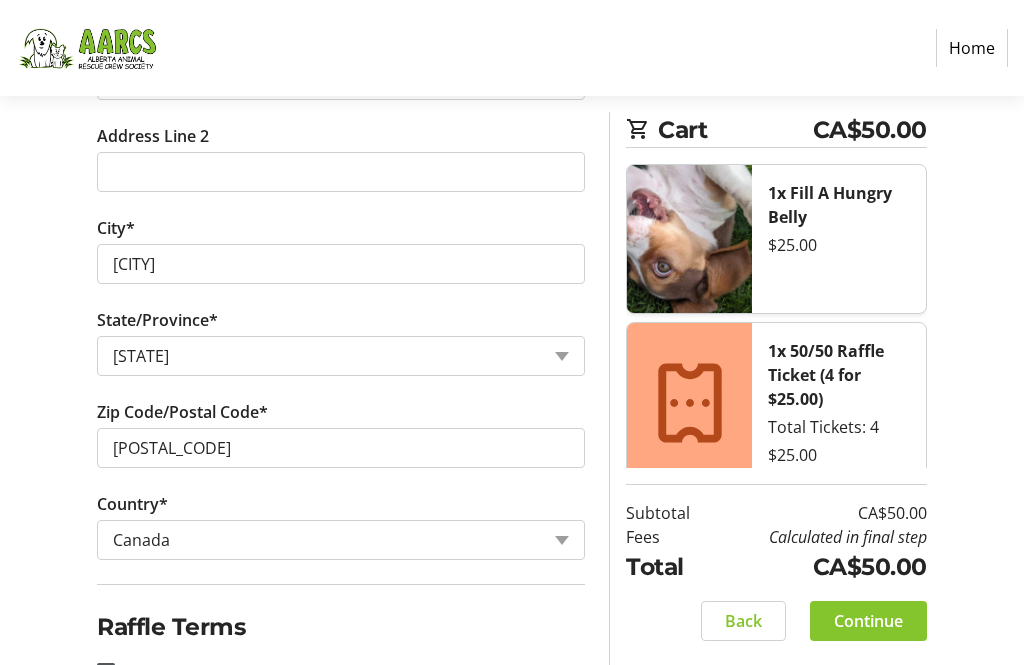 scroll, scrollTop: 924, scrollLeft: 0, axis: vertical 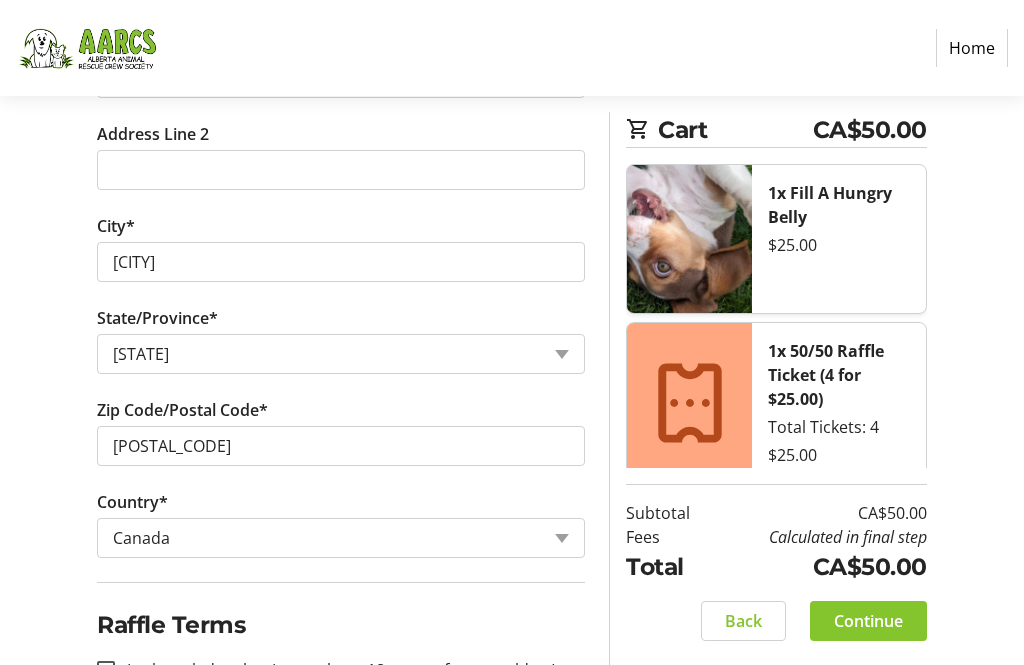 click on "I acknowledge that I am at least 18 years of age or older.*" at bounding box center (106, 670) 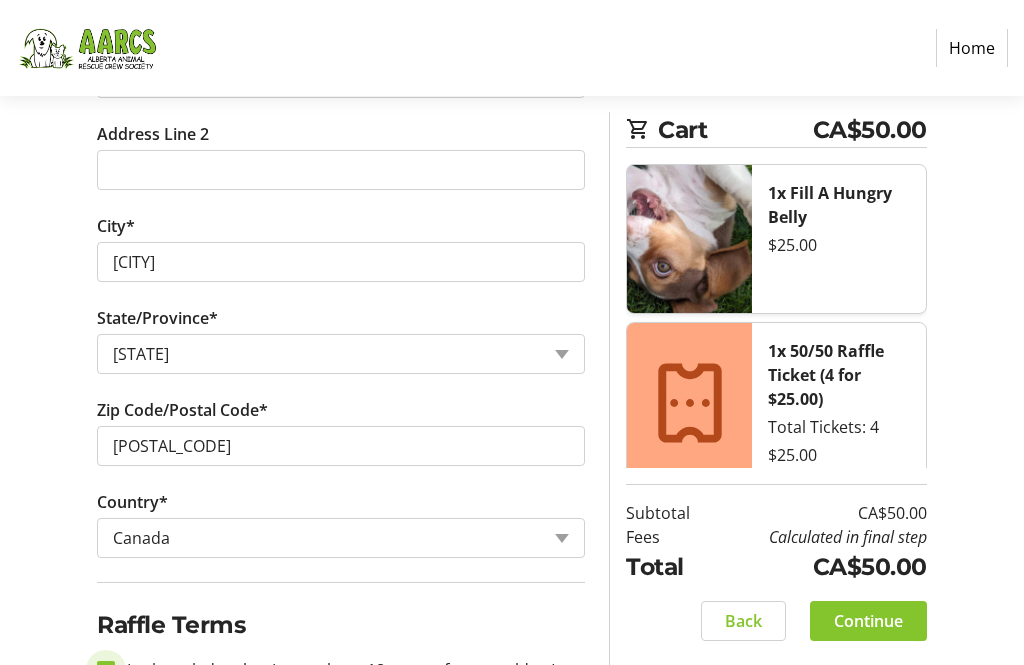 checkbox on "true" 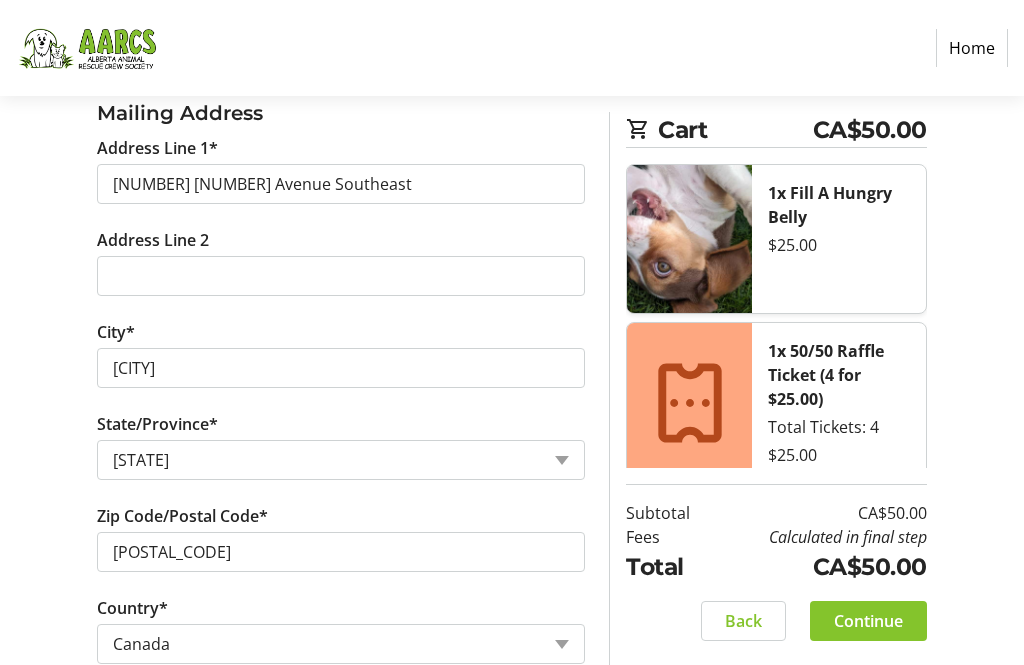 scroll, scrollTop: 924, scrollLeft: 0, axis: vertical 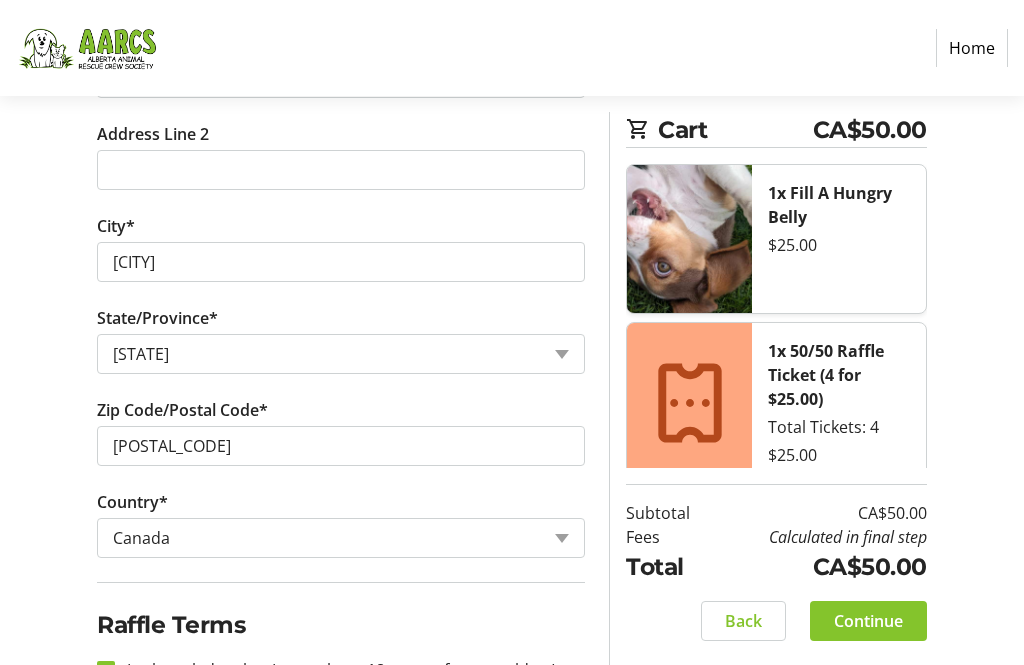 click on "Continue" 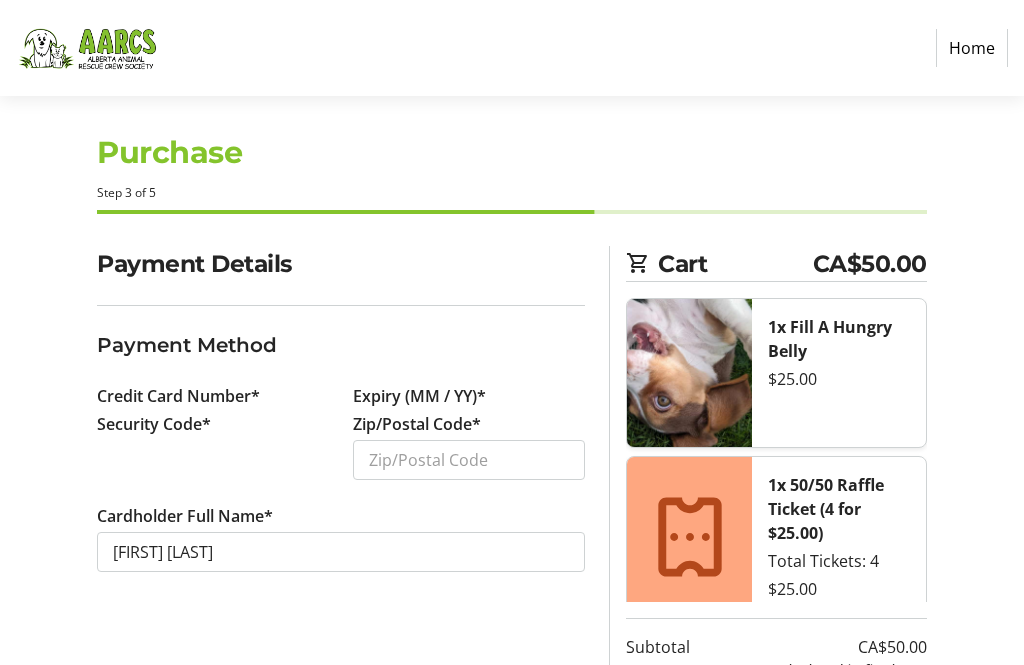 scroll, scrollTop: 0, scrollLeft: 0, axis: both 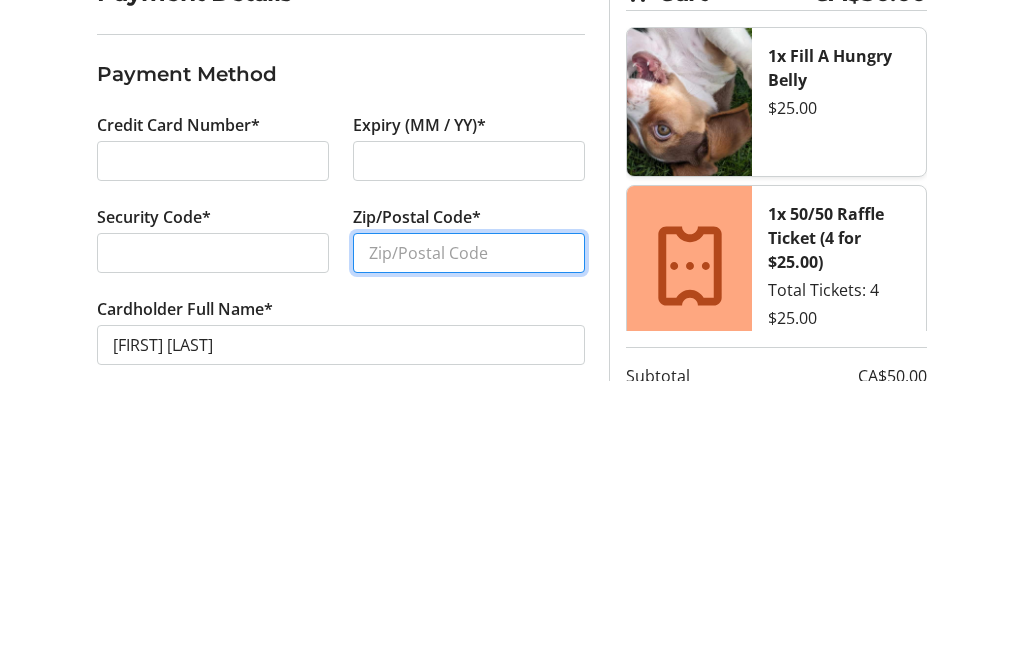 click on "Zip/Postal Code*" at bounding box center (469, 538) 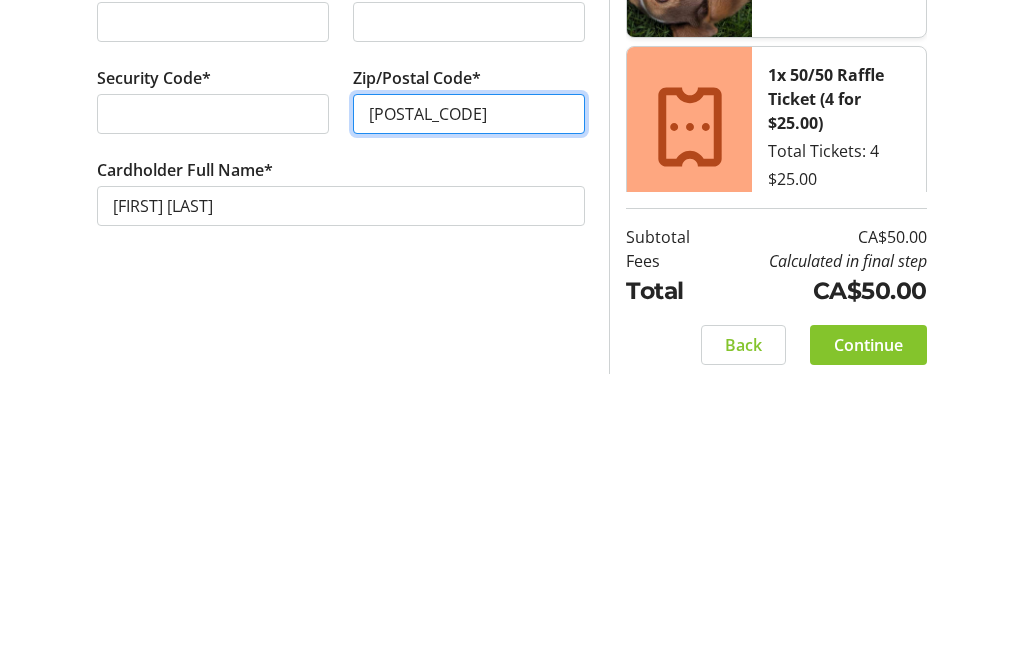 scroll, scrollTop: 162, scrollLeft: 0, axis: vertical 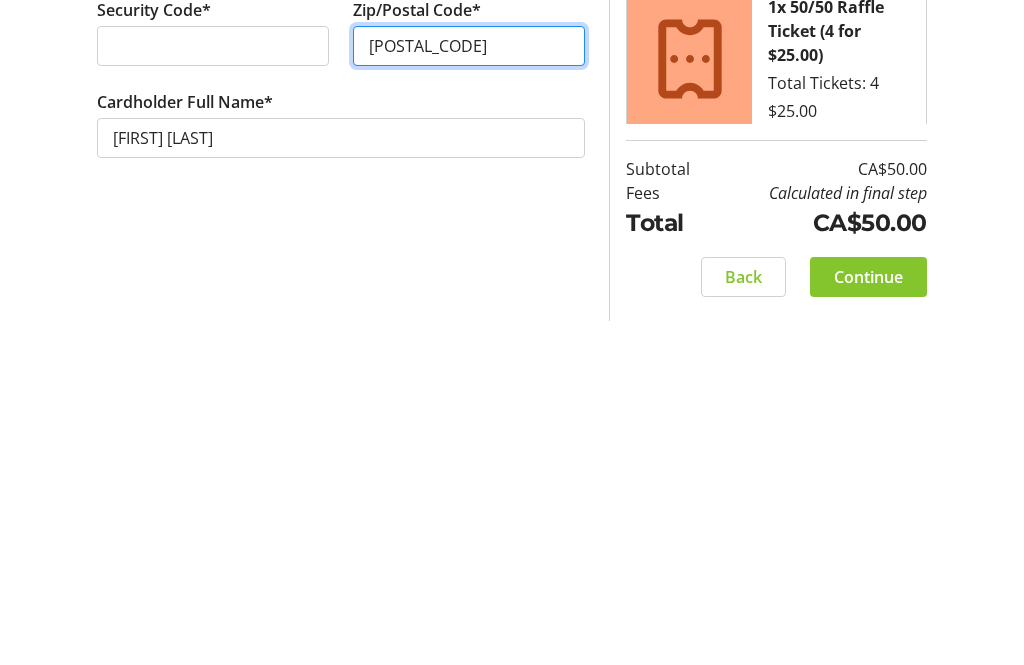 type on "[POSTAL_CODE]" 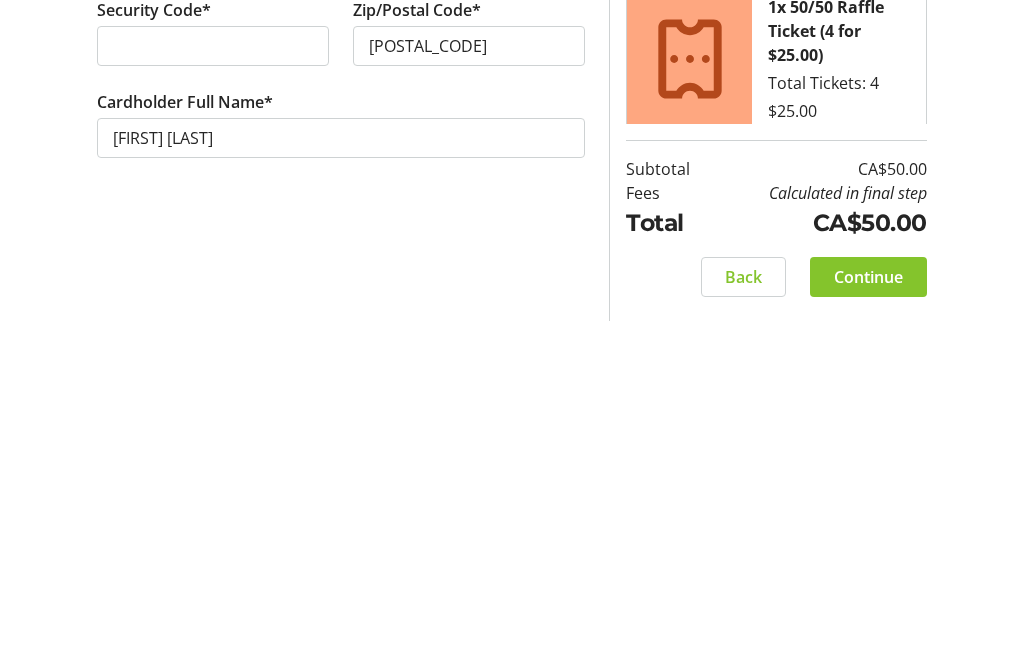 click on "Continue" 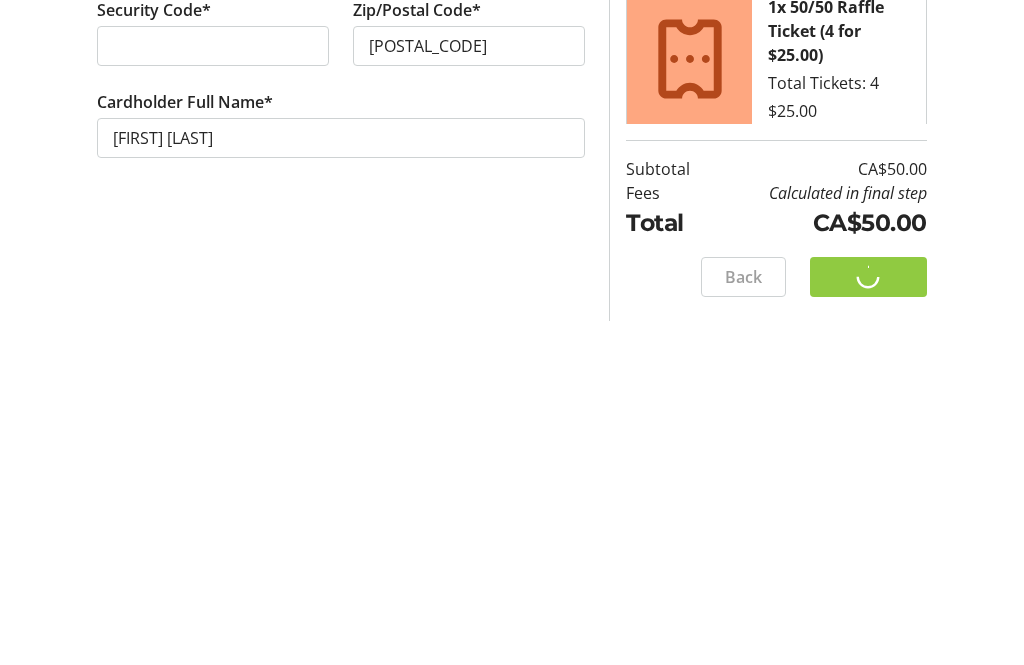 scroll, scrollTop: 98, scrollLeft: 0, axis: vertical 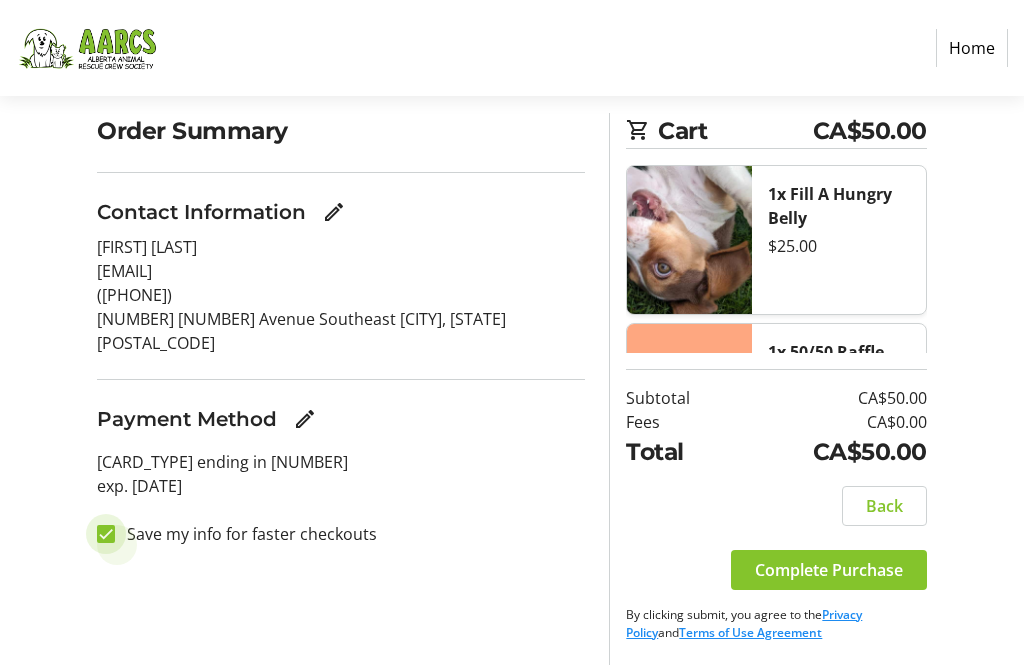 click on "Save my info for faster checkouts" at bounding box center (106, 534) 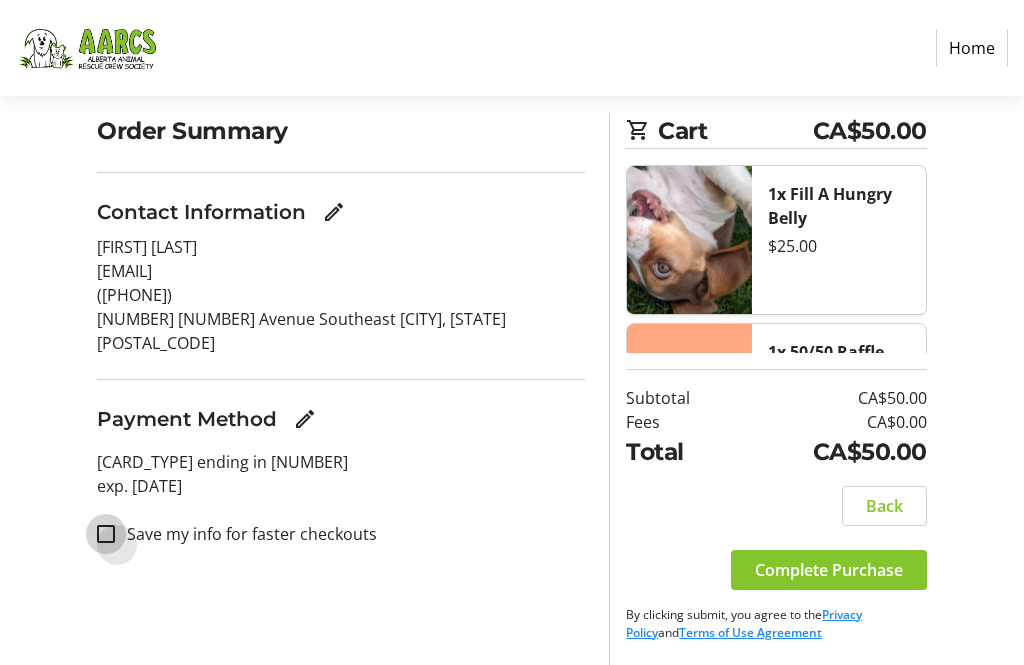 checkbox on "false" 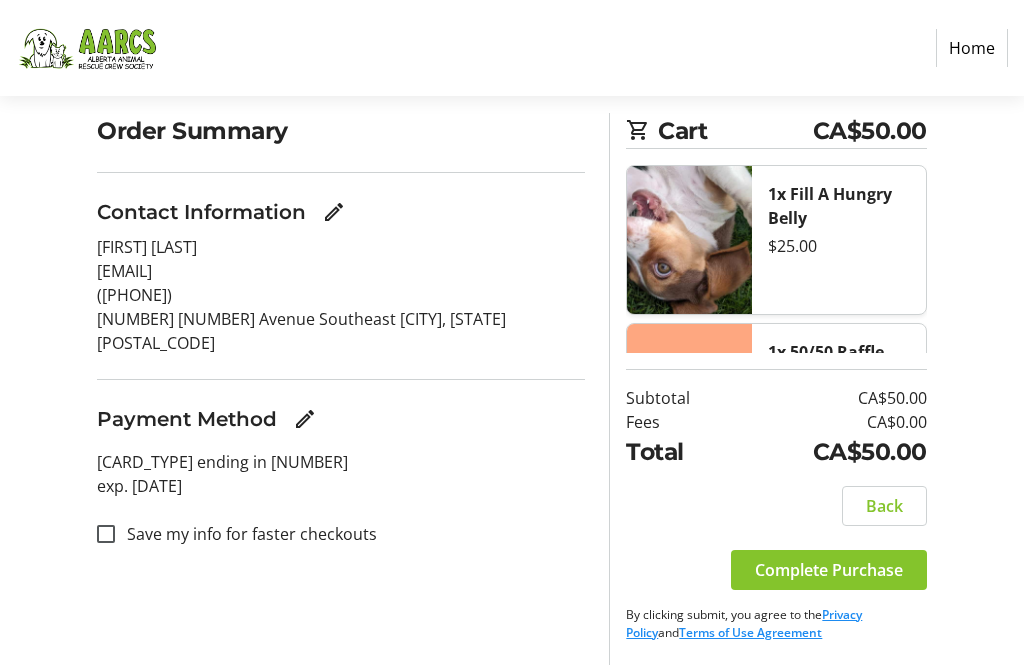 click on "Complete Purchase" 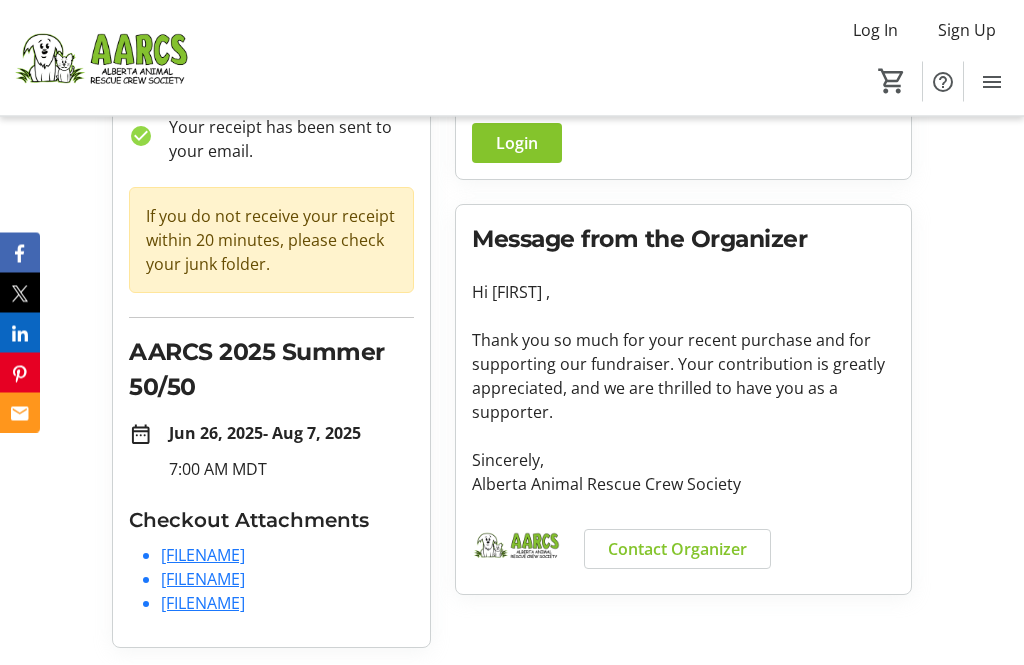 scroll, scrollTop: 236, scrollLeft: 0, axis: vertical 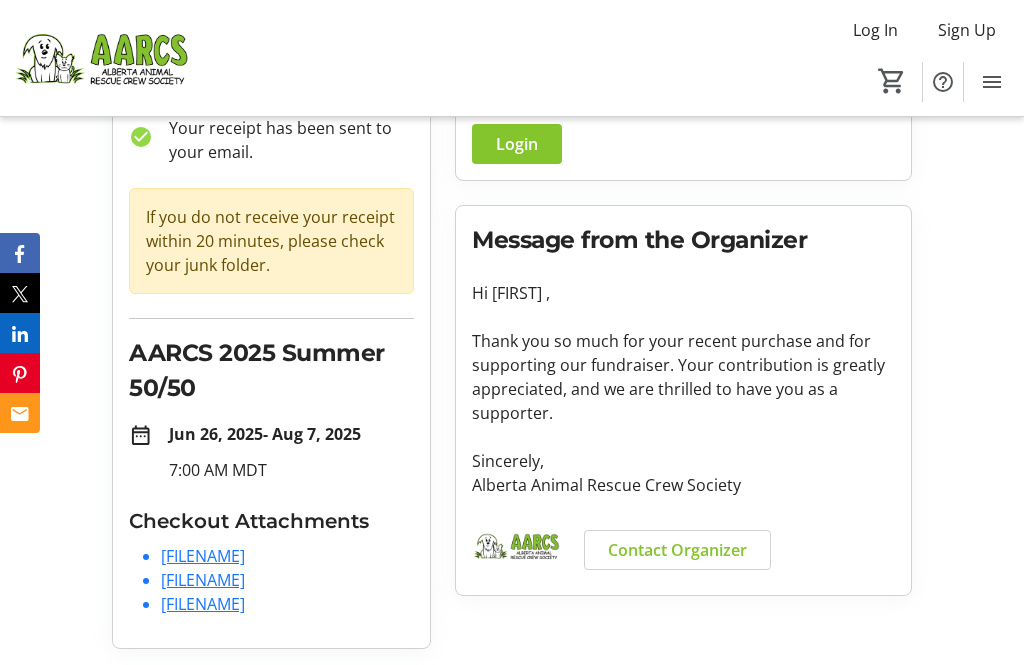 click on "[FILENAME]" 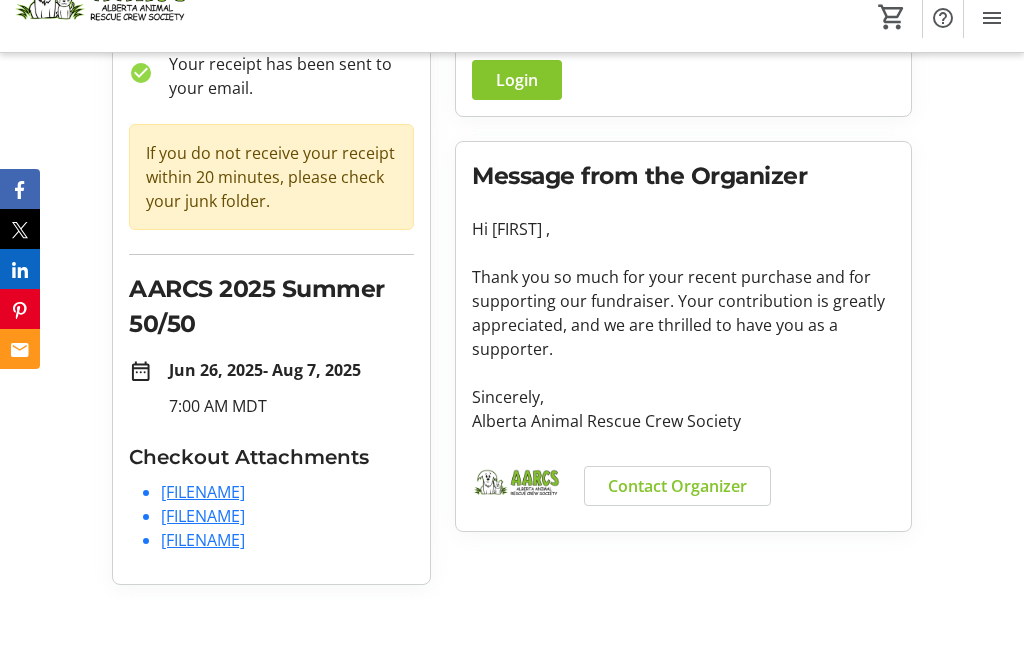 scroll, scrollTop: 300, scrollLeft: 0, axis: vertical 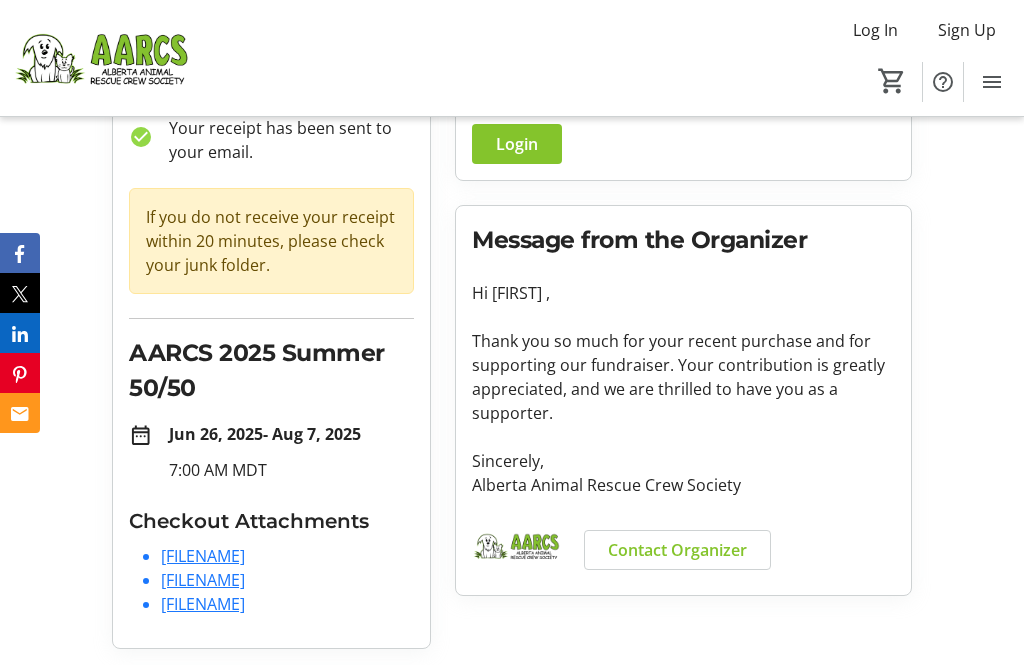 click on "[FILENAME]" 